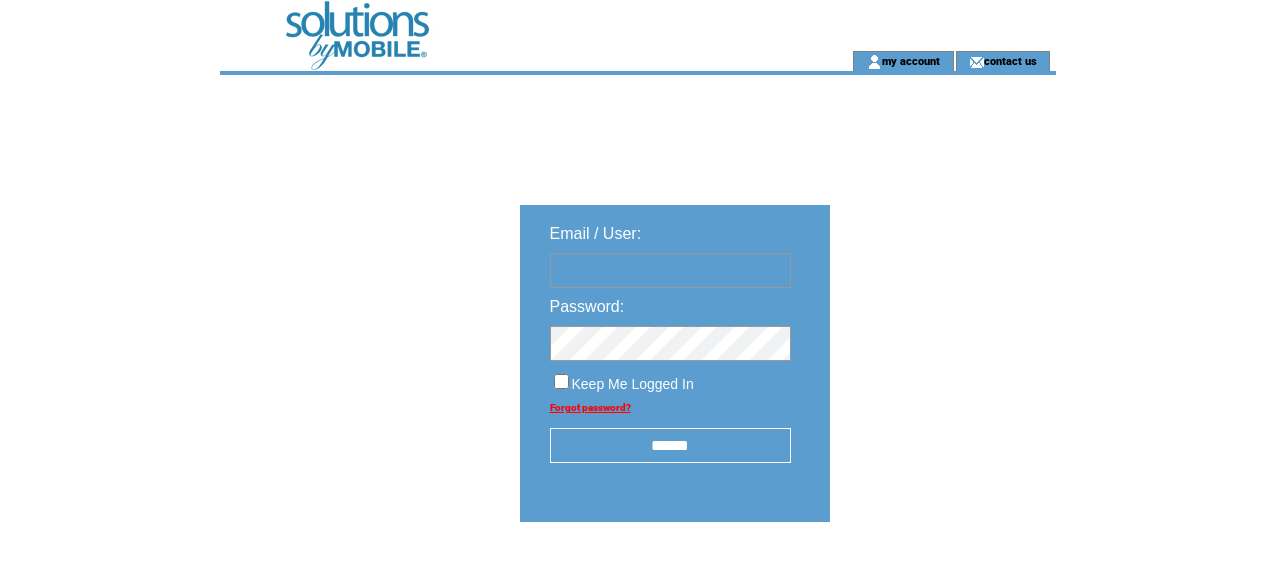 scroll, scrollTop: 0, scrollLeft: 0, axis: both 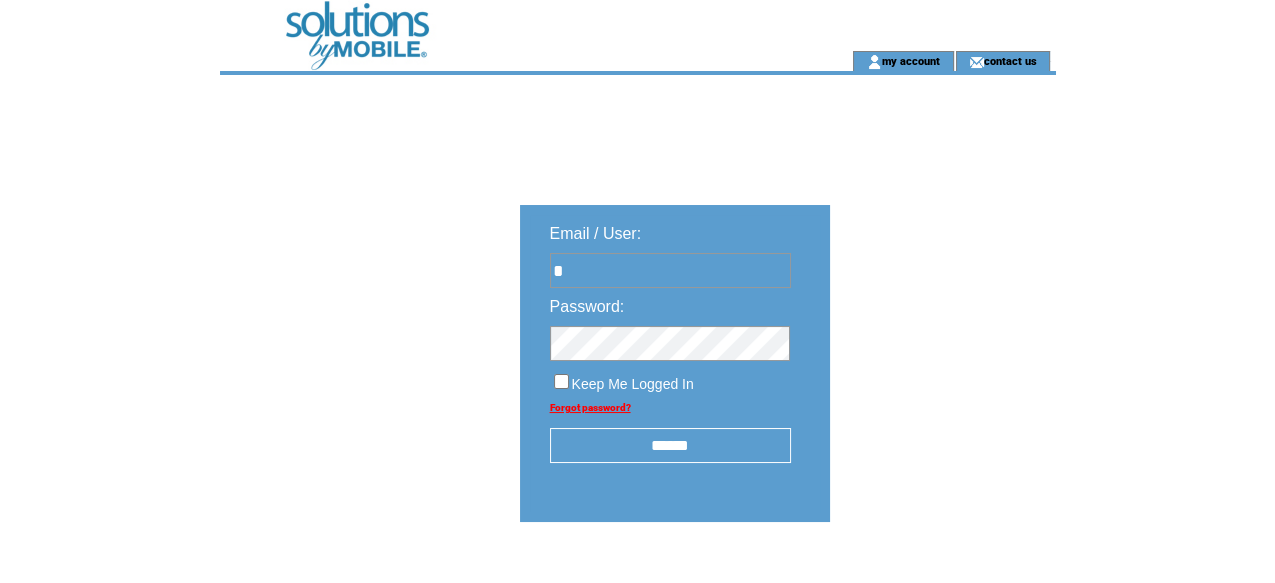 type on "**********" 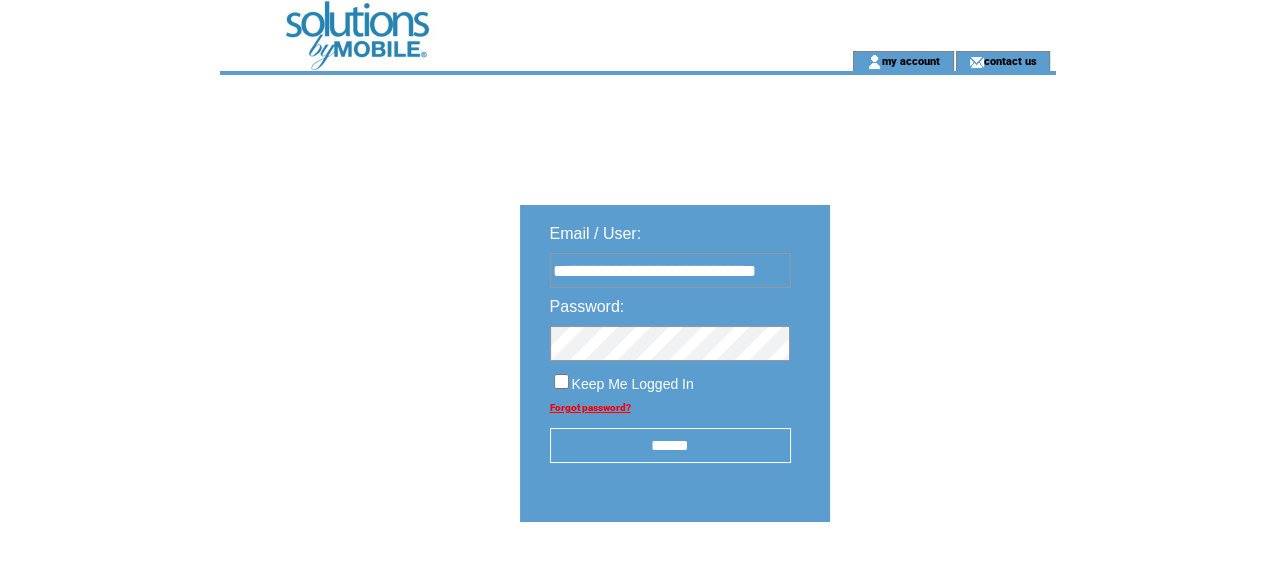 click at bounding box center [670, 338] 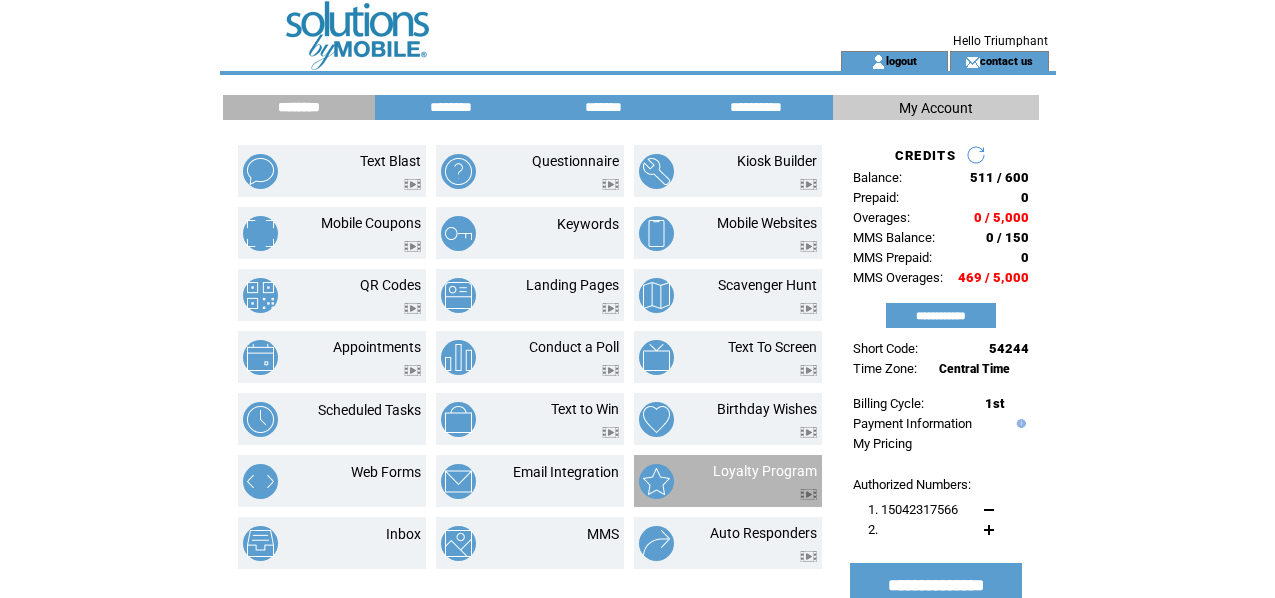 scroll, scrollTop: 0, scrollLeft: 0, axis: both 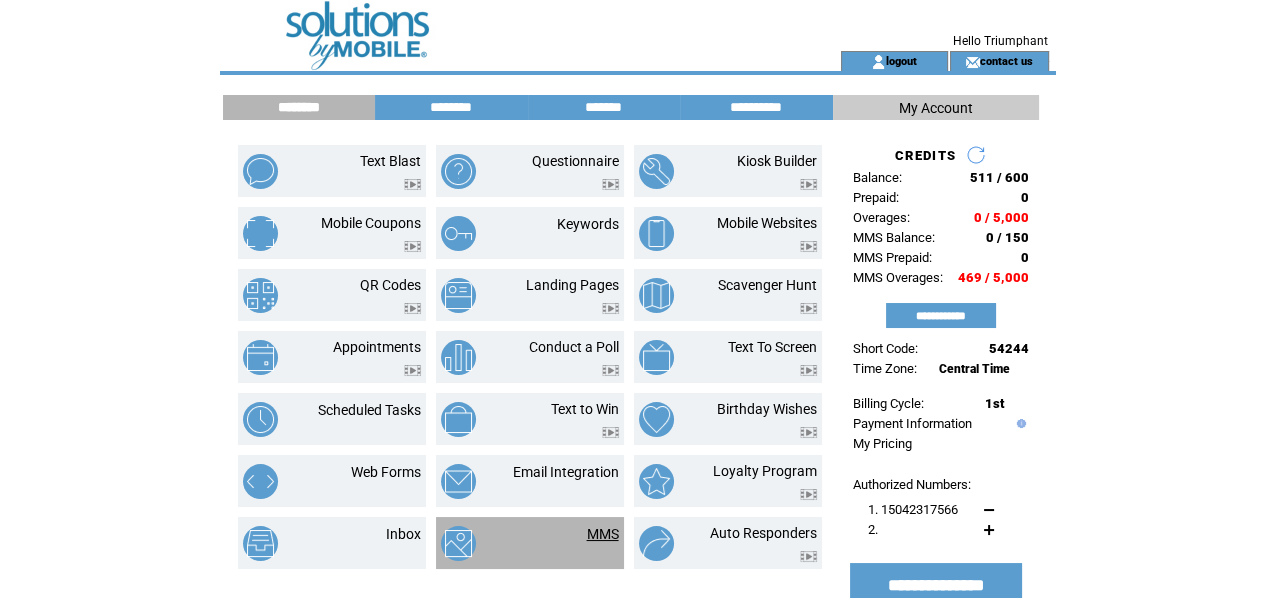 click on "MMS" at bounding box center (603, 534) 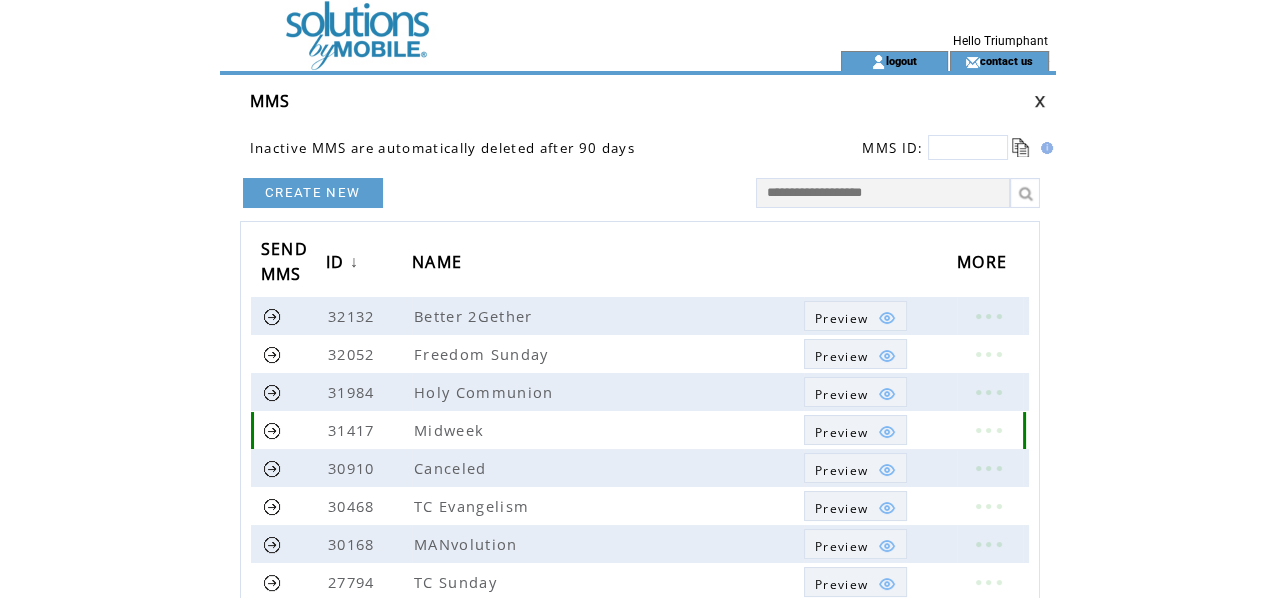 scroll, scrollTop: 83, scrollLeft: 0, axis: vertical 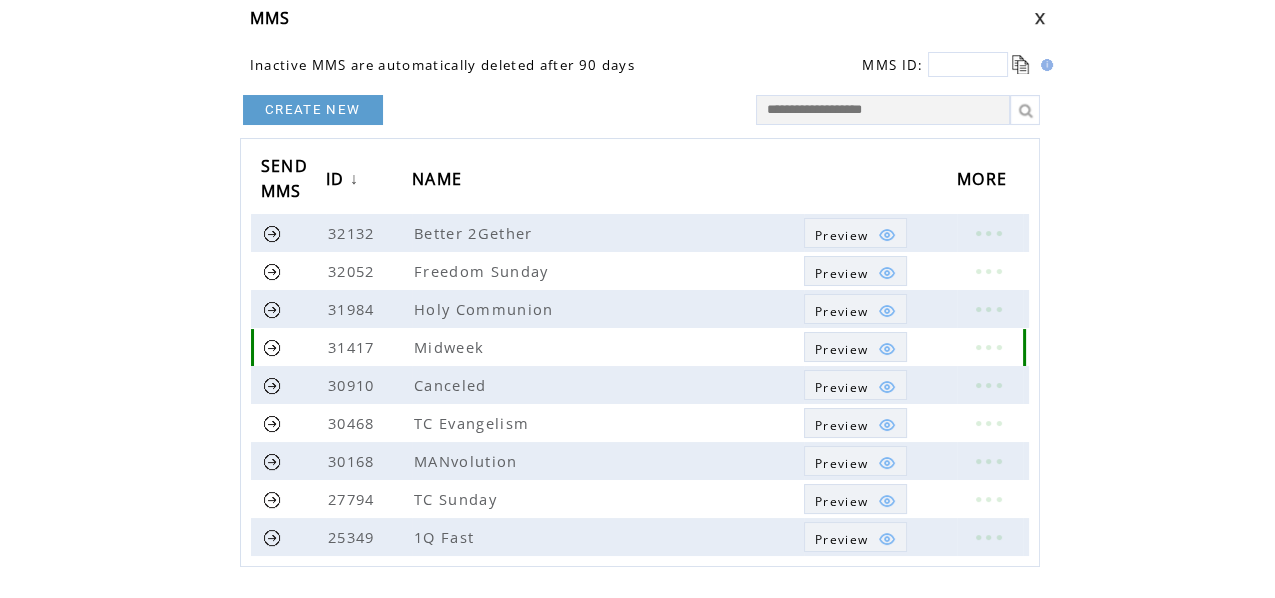 click at bounding box center [988, 347] 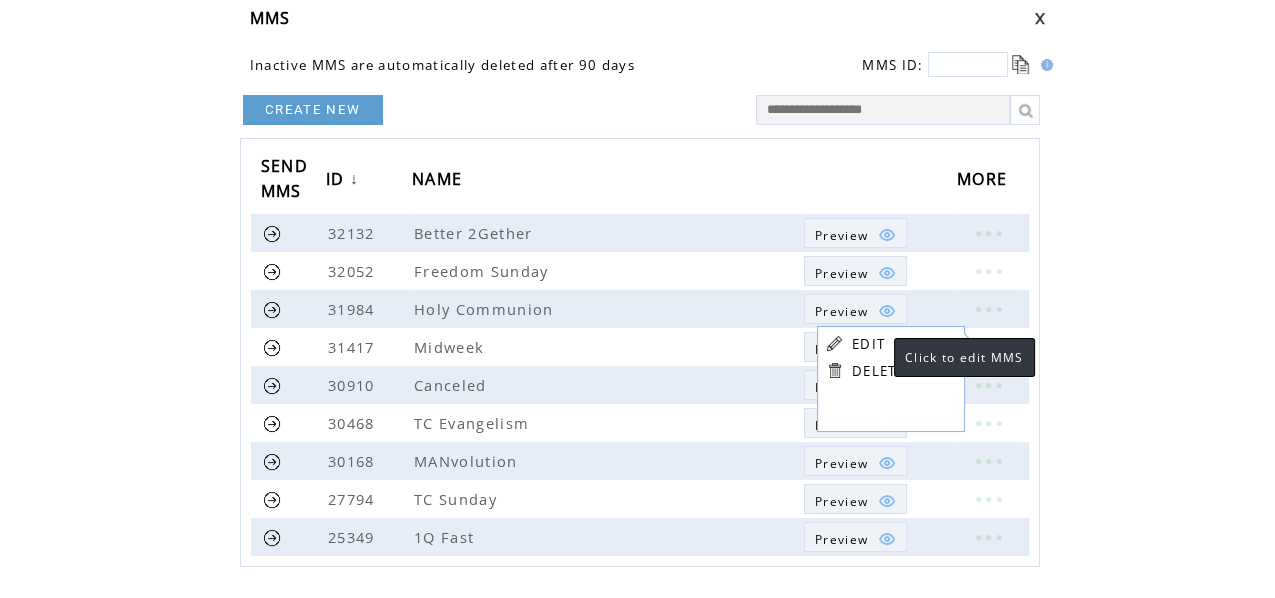 click on "EDIT" at bounding box center (868, 344) 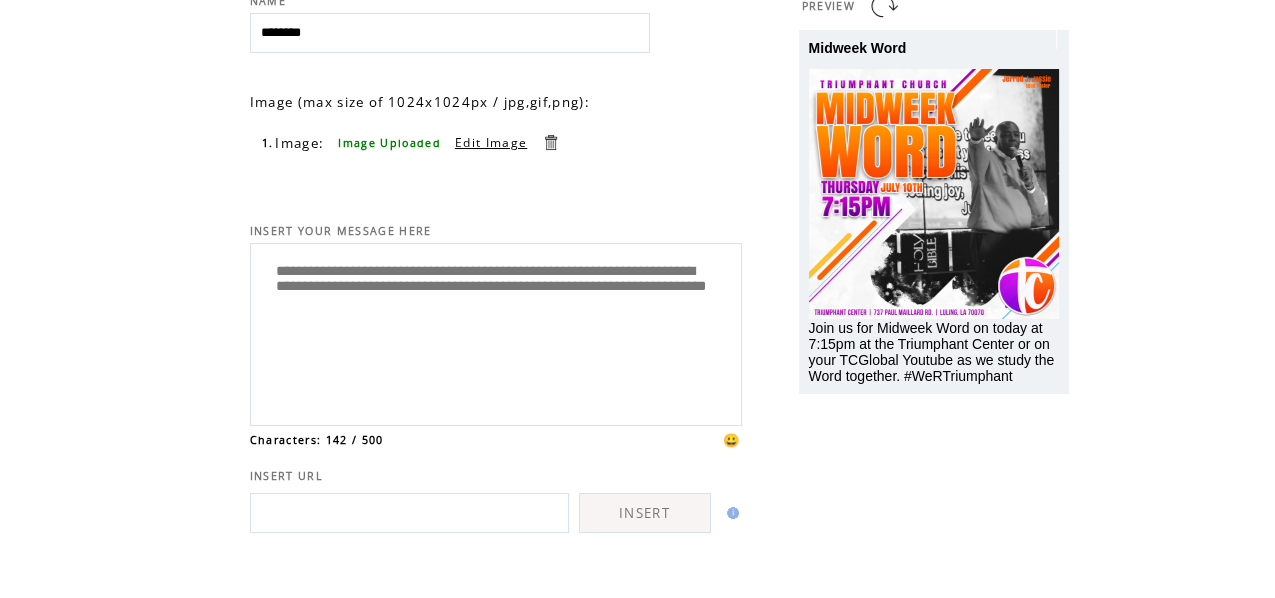 scroll, scrollTop: 166, scrollLeft: 0, axis: vertical 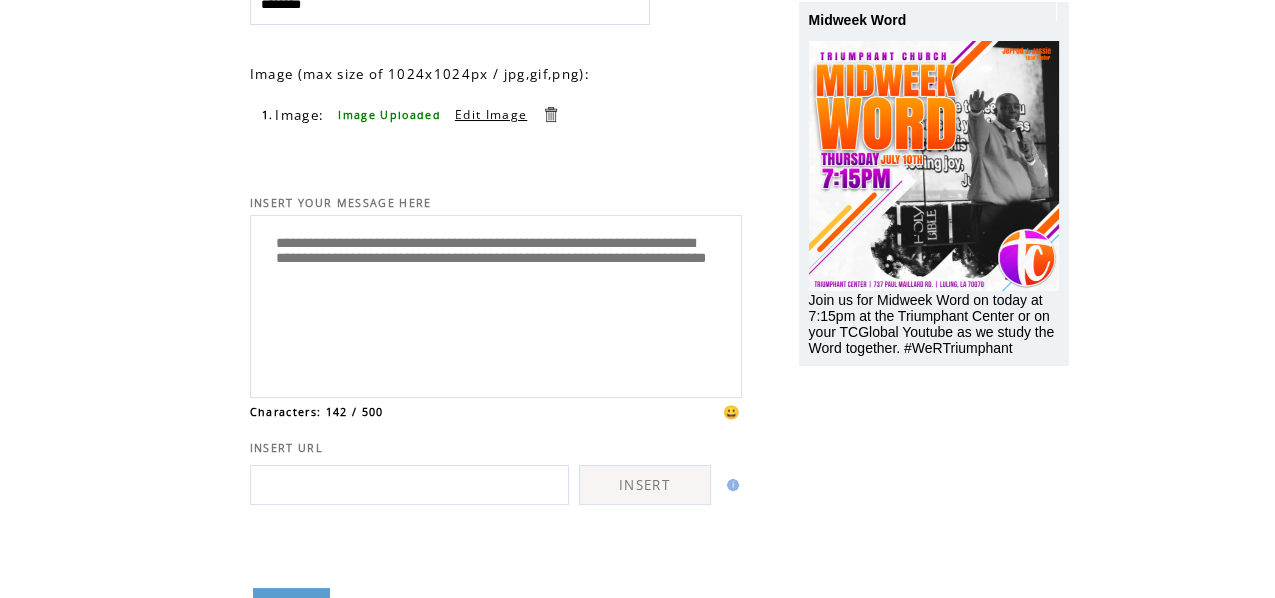 click on "Edit Image" at bounding box center (491, 114) 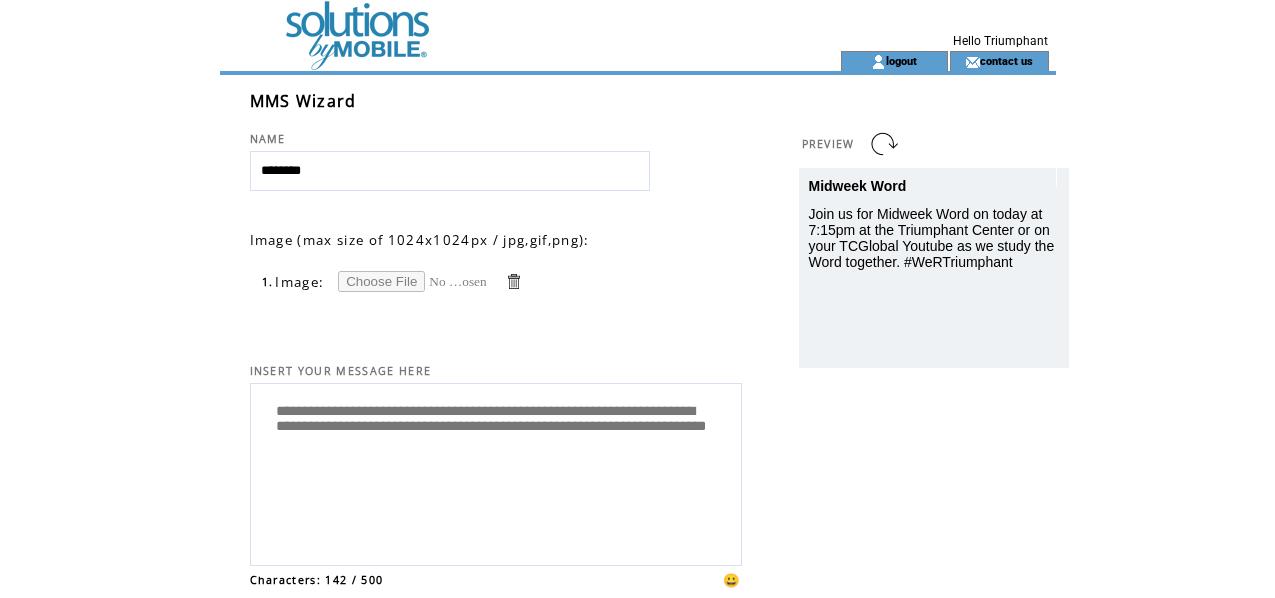 scroll, scrollTop: 0, scrollLeft: 0, axis: both 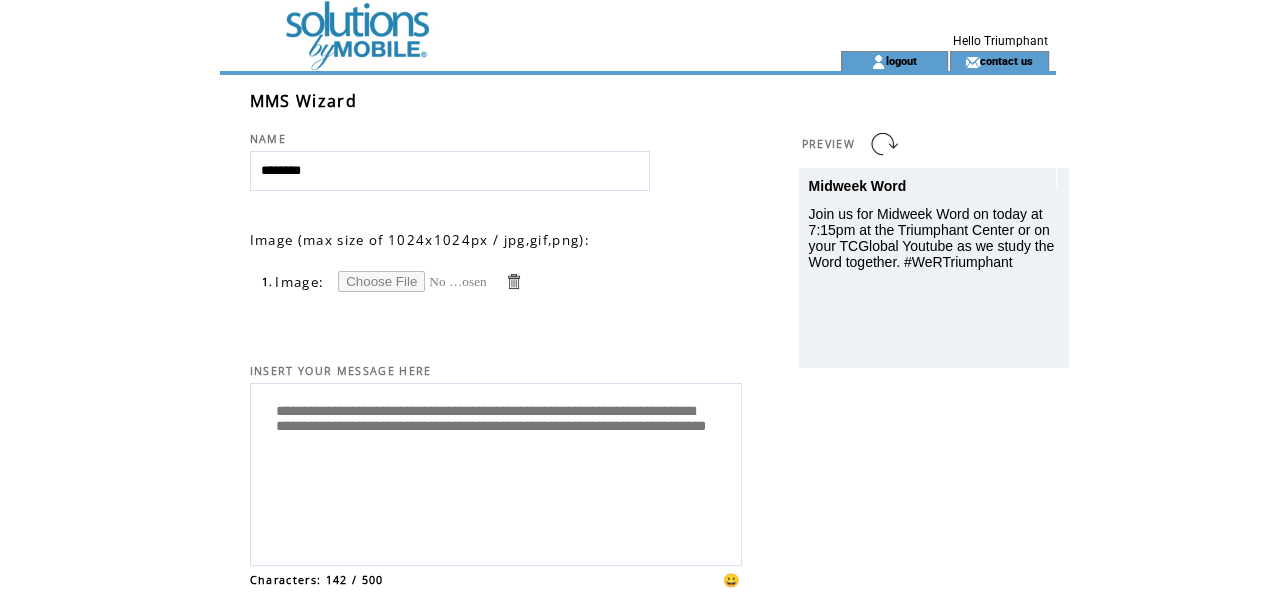 click at bounding box center (413, 281) 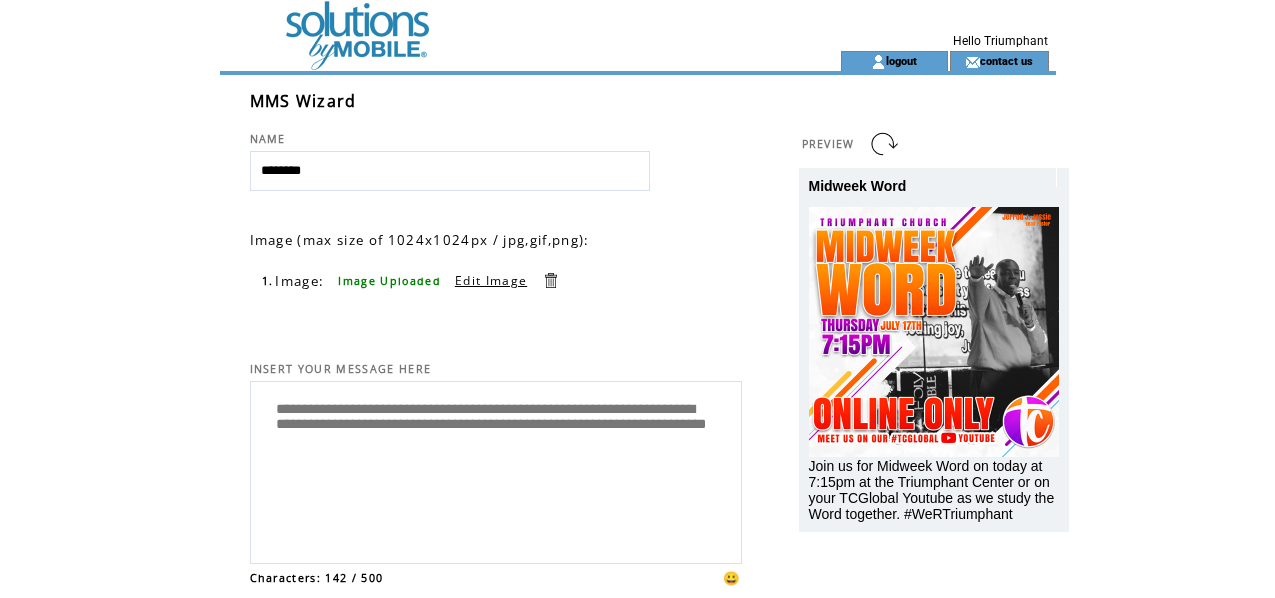 scroll, scrollTop: 0, scrollLeft: 0, axis: both 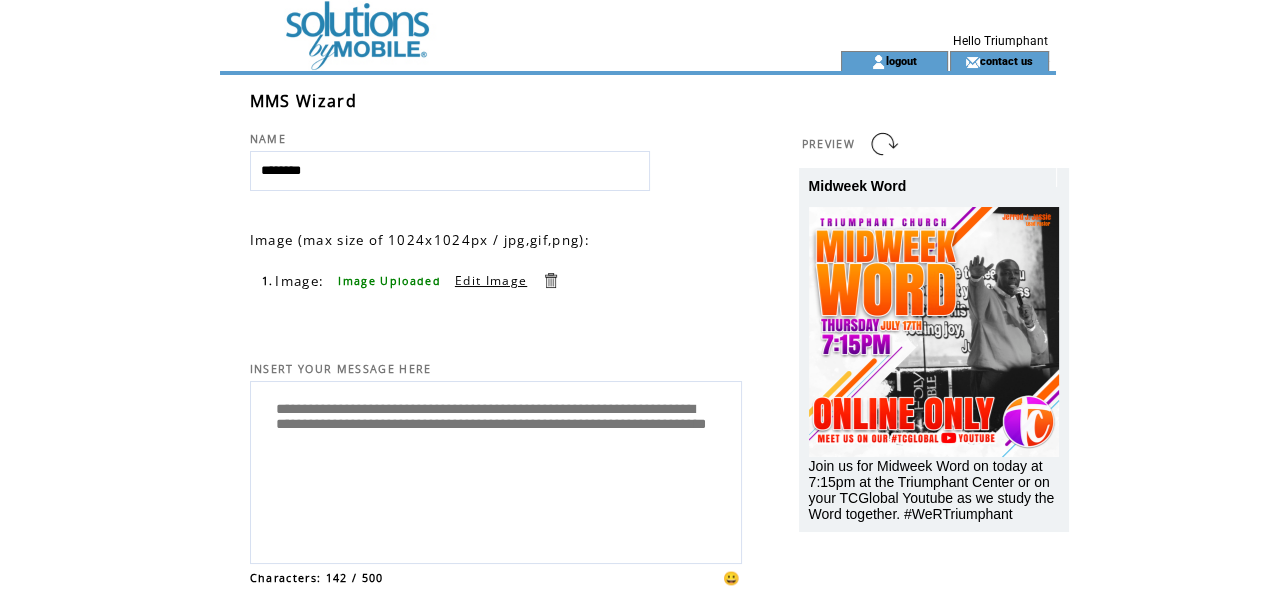 drag, startPoint x: 514, startPoint y: 428, endPoint x: 275, endPoint y: 425, distance: 239.01883 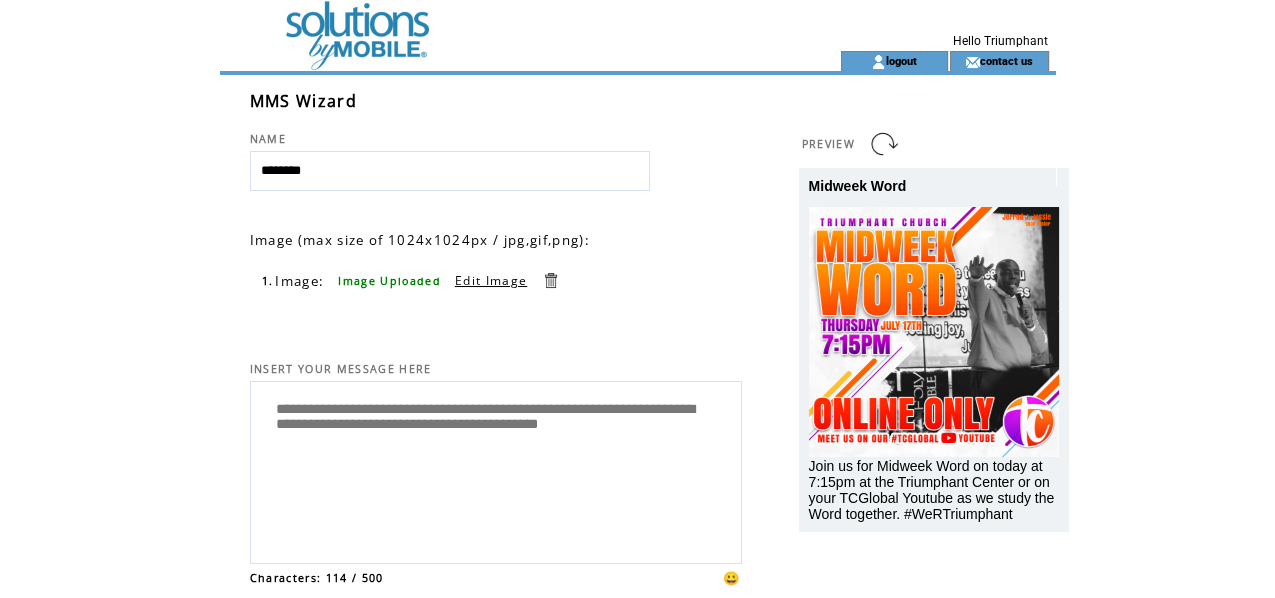 drag, startPoint x: 649, startPoint y: 409, endPoint x: 663, endPoint y: 414, distance: 14.866069 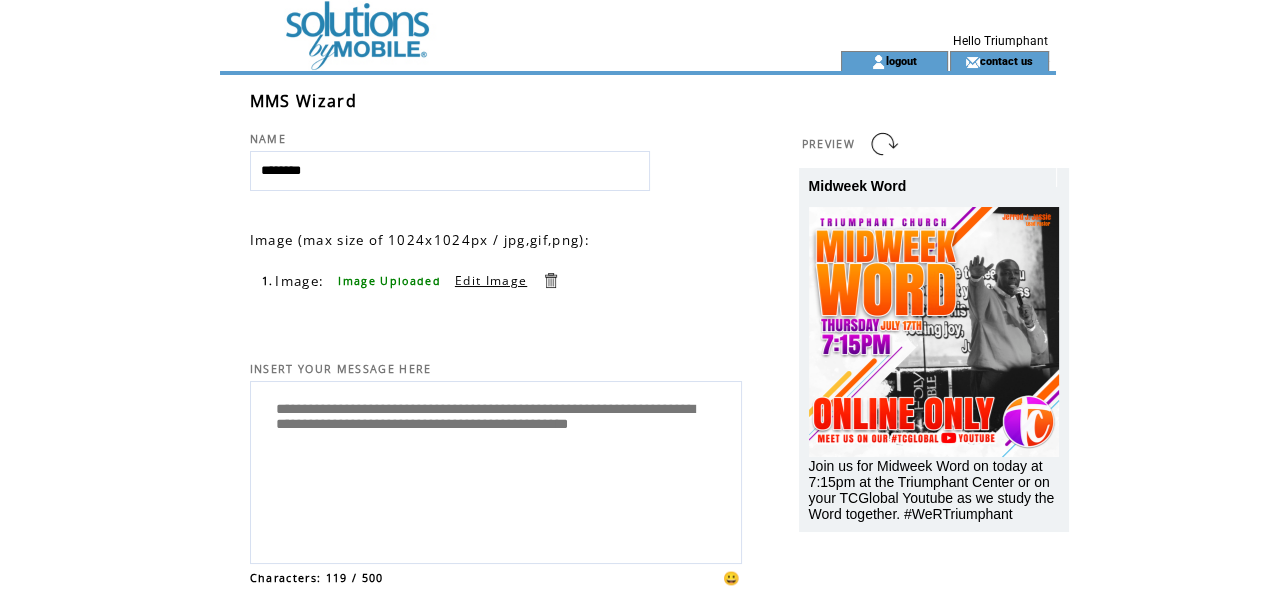 click on "**********" at bounding box center (496, 470) 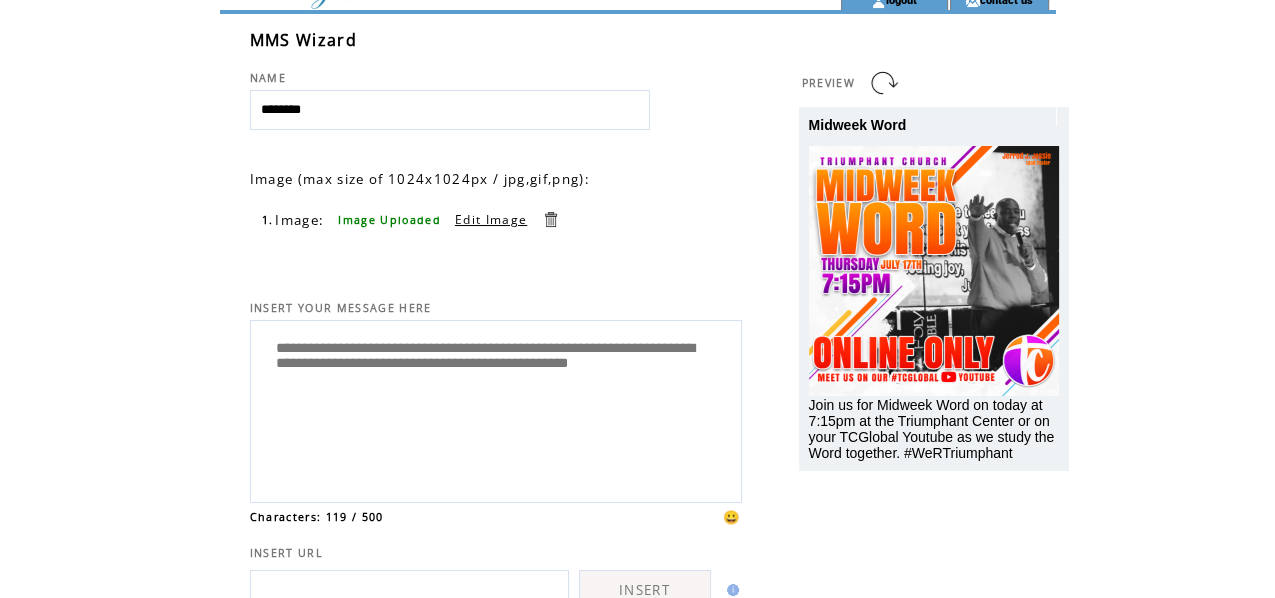 scroll, scrollTop: 248, scrollLeft: 0, axis: vertical 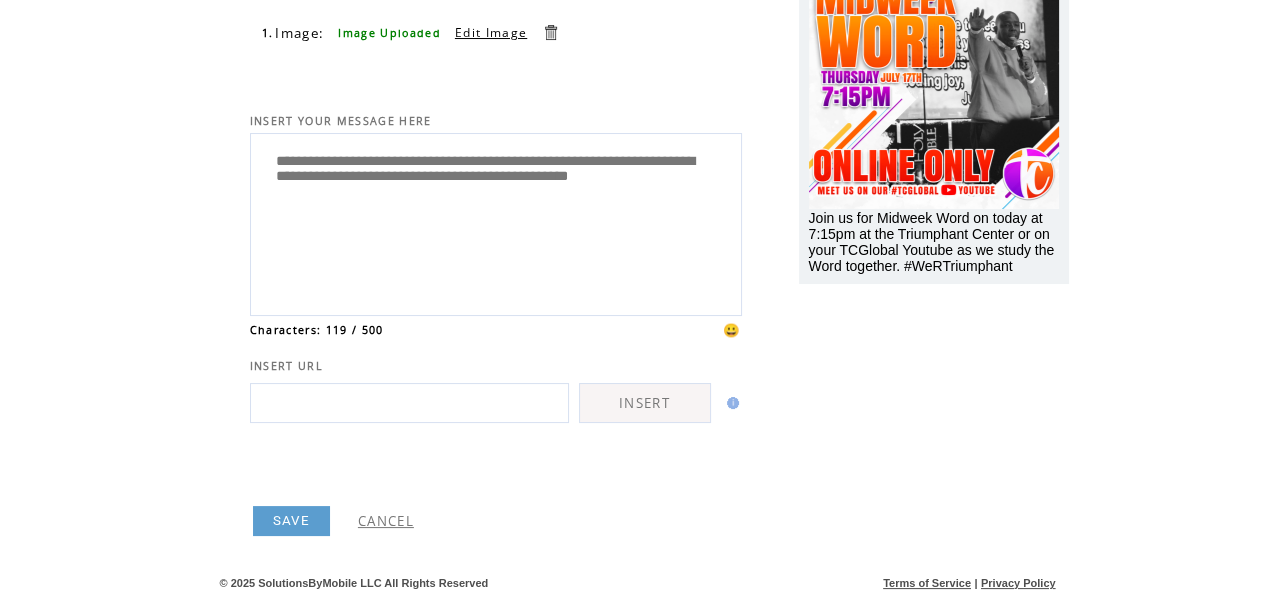 type on "**********" 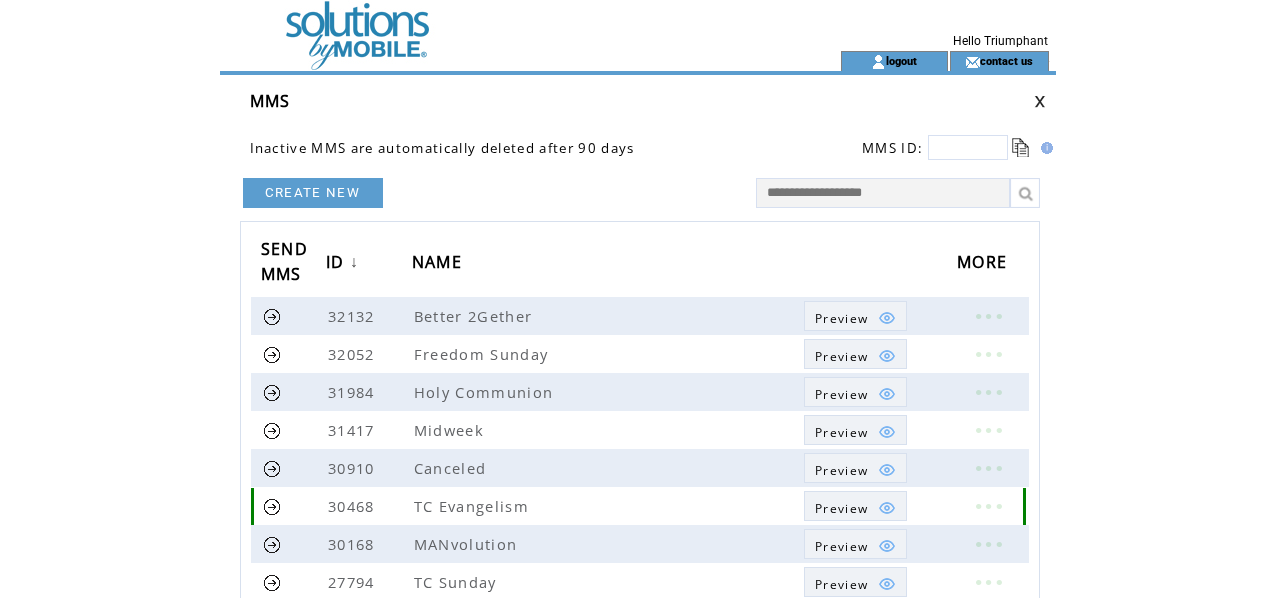 scroll, scrollTop: 0, scrollLeft: 0, axis: both 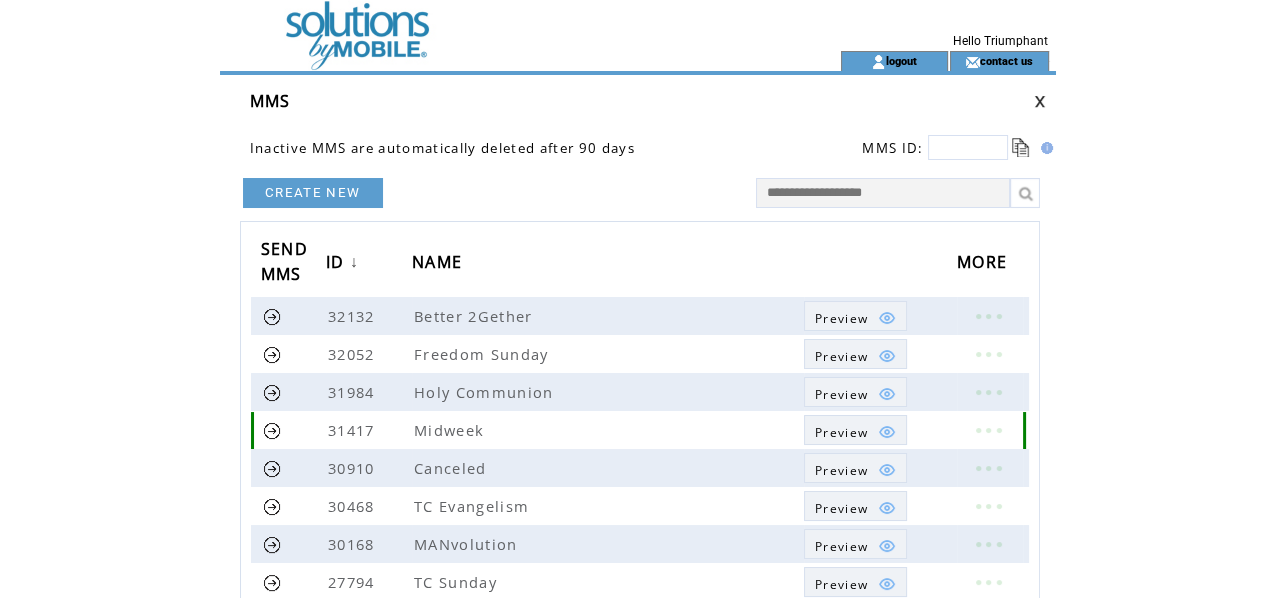 click at bounding box center [272, 430] 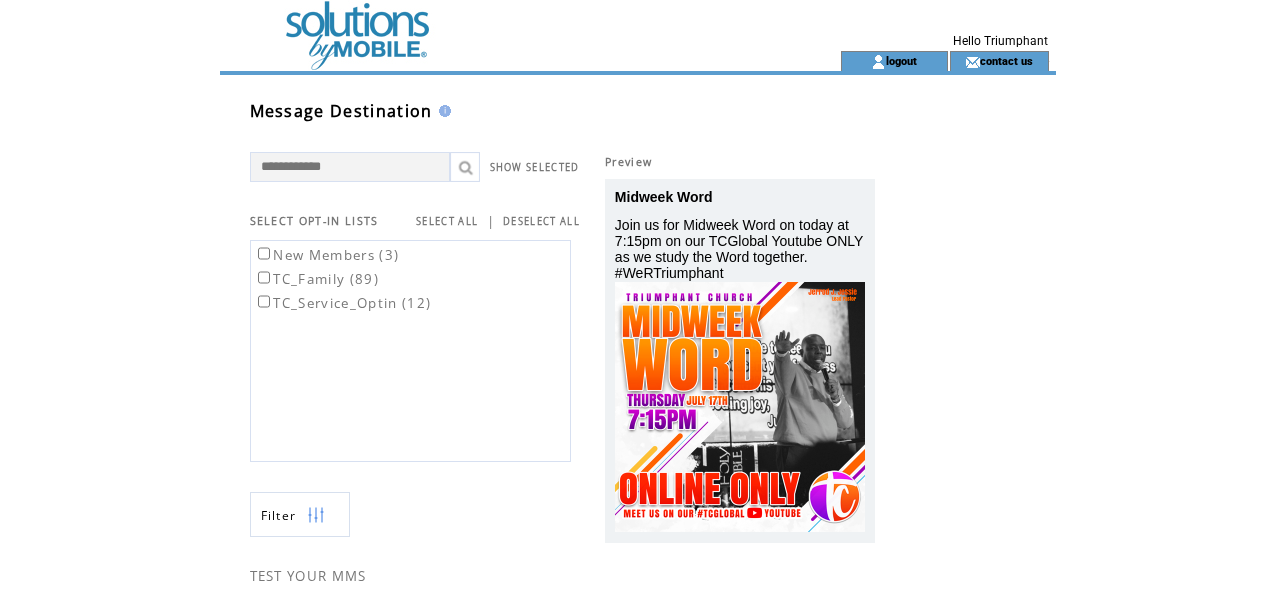 scroll, scrollTop: 0, scrollLeft: 0, axis: both 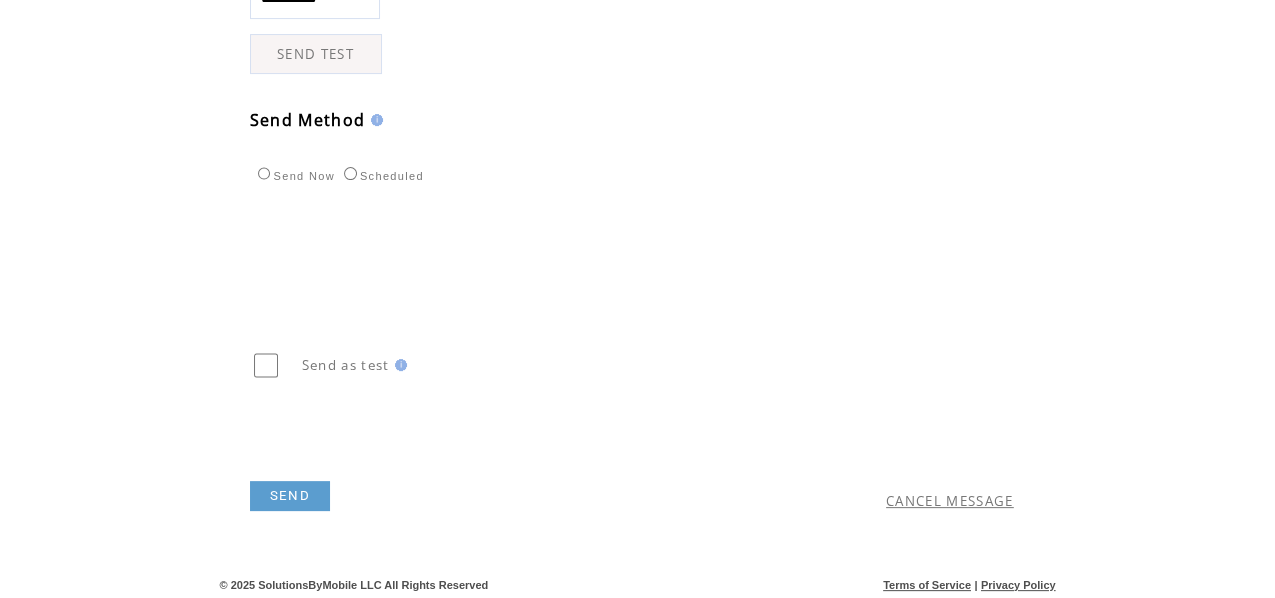 click on "SEND" at bounding box center (290, 496) 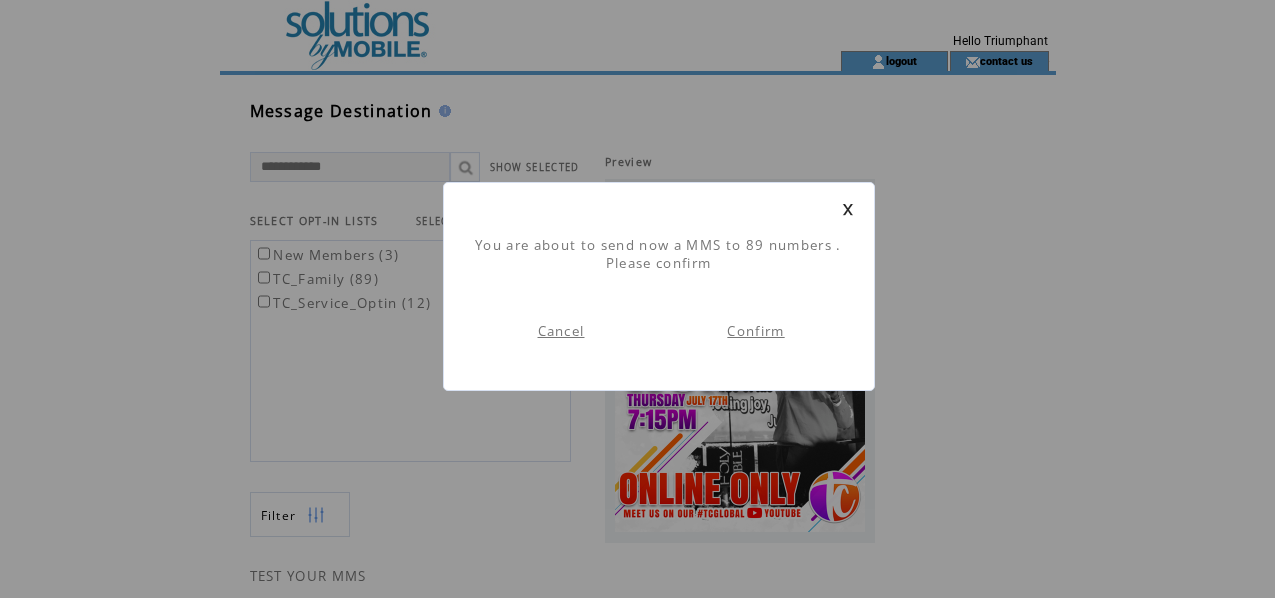 scroll, scrollTop: 0, scrollLeft: 0, axis: both 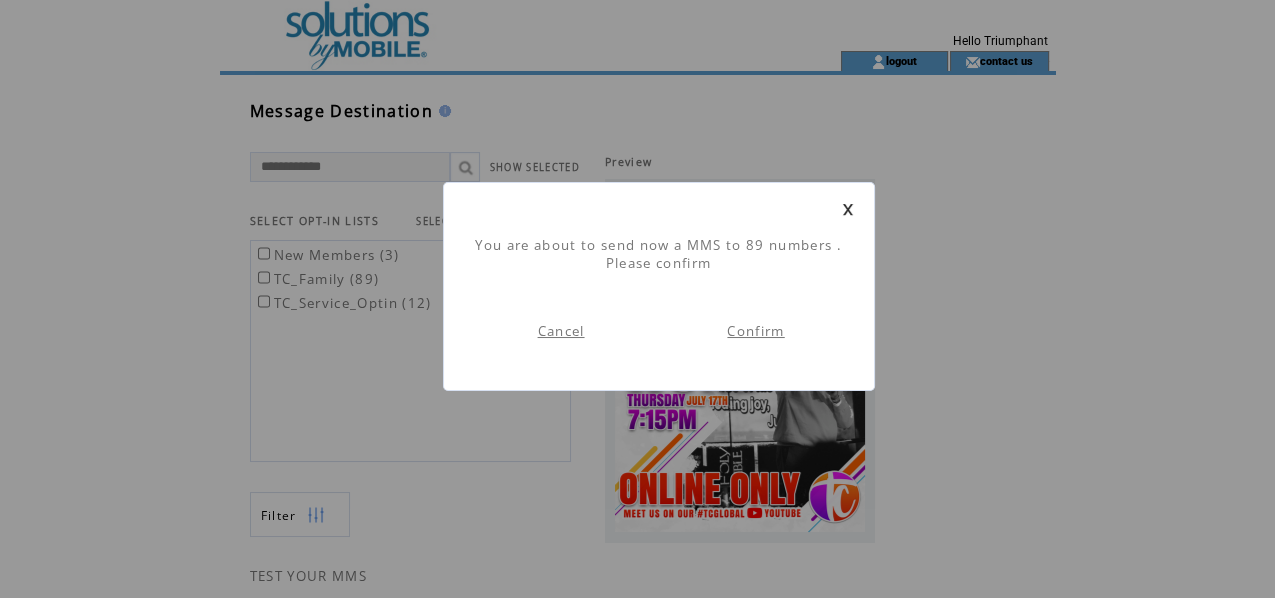 click on "Confirm" at bounding box center [755, 331] 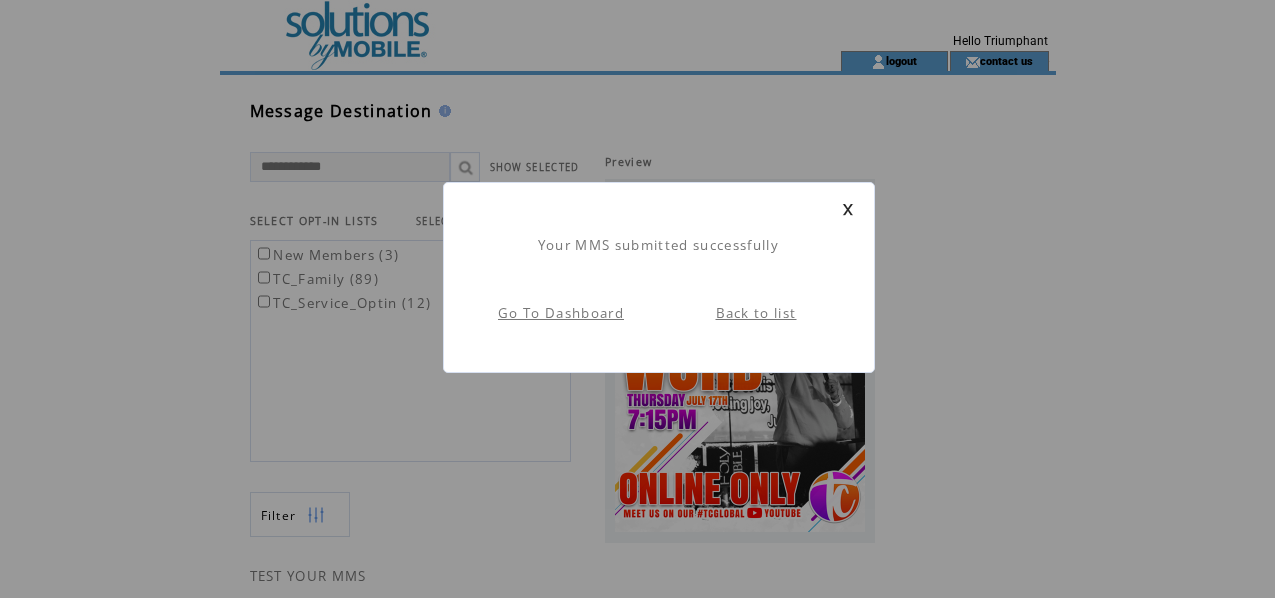scroll, scrollTop: 0, scrollLeft: 0, axis: both 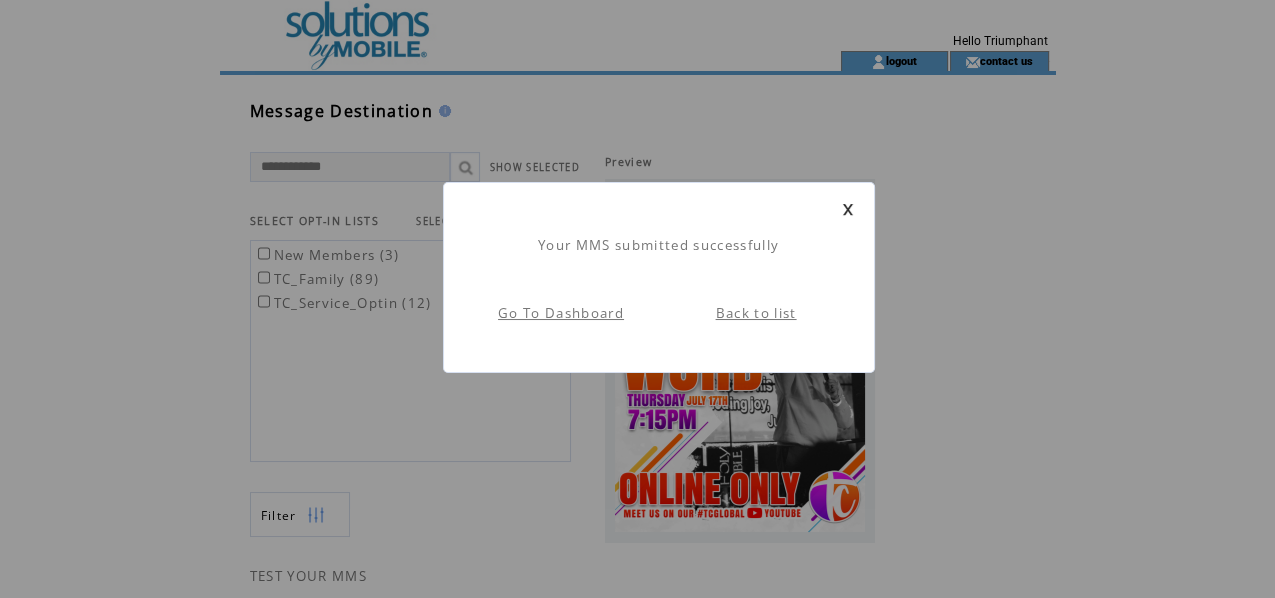 click on "Back to list" at bounding box center (756, 313) 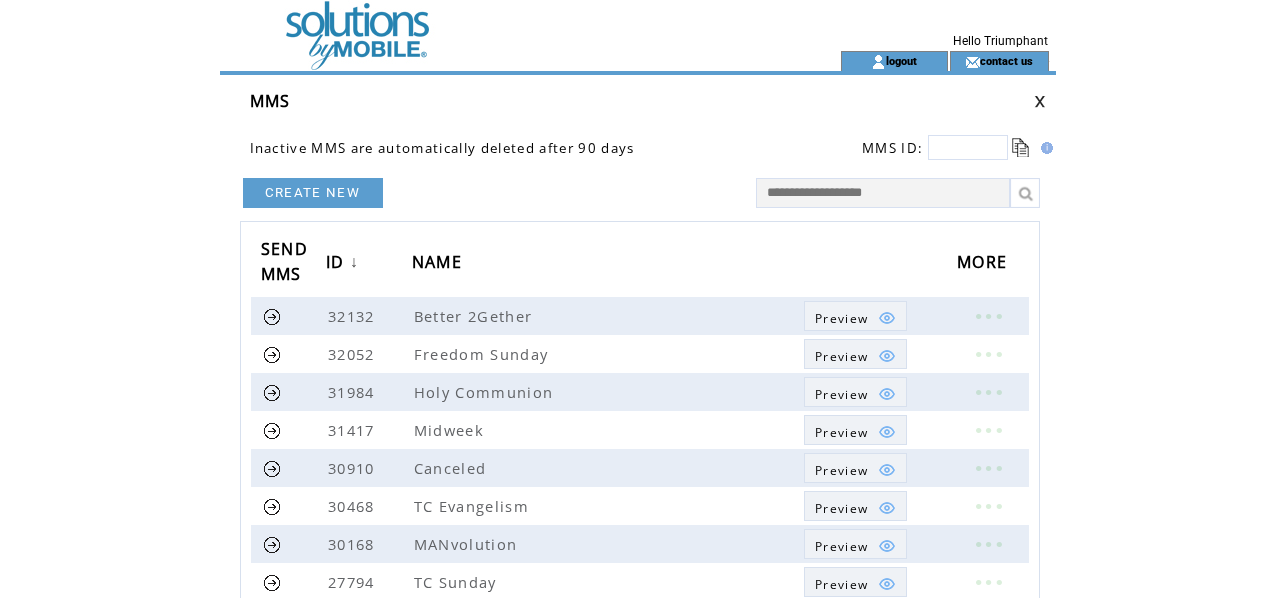 scroll, scrollTop: 0, scrollLeft: 0, axis: both 